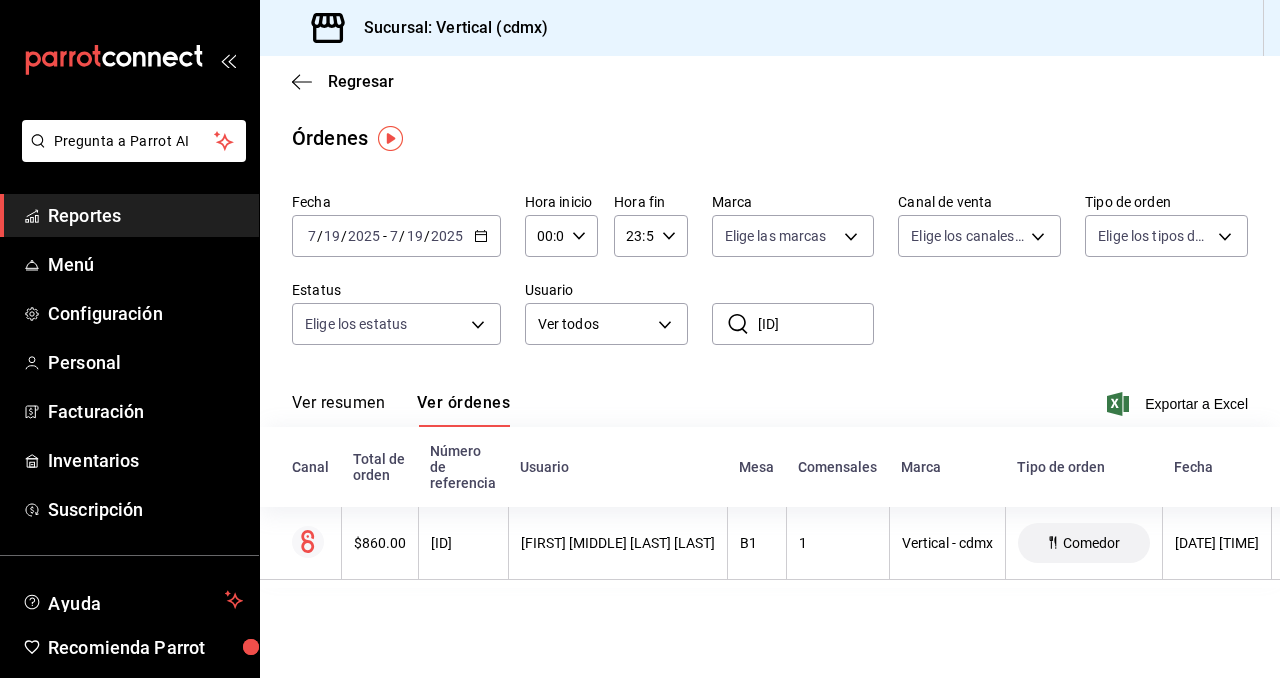scroll, scrollTop: 0, scrollLeft: 0, axis: both 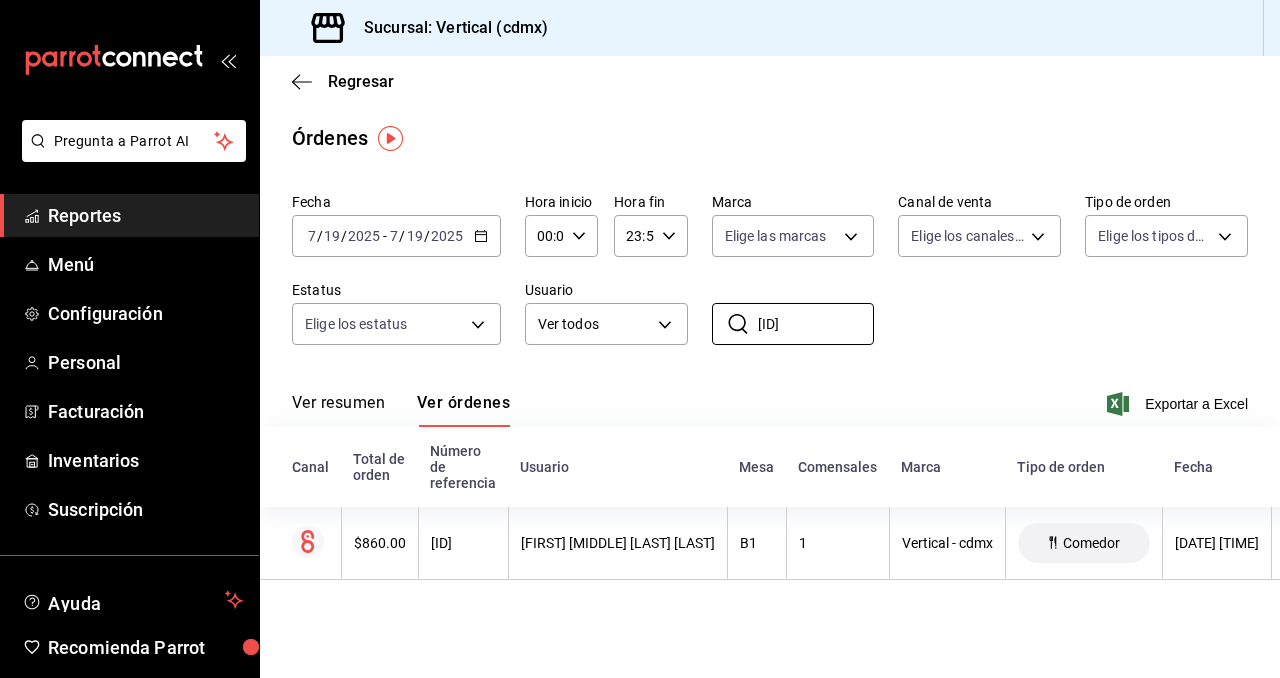 click 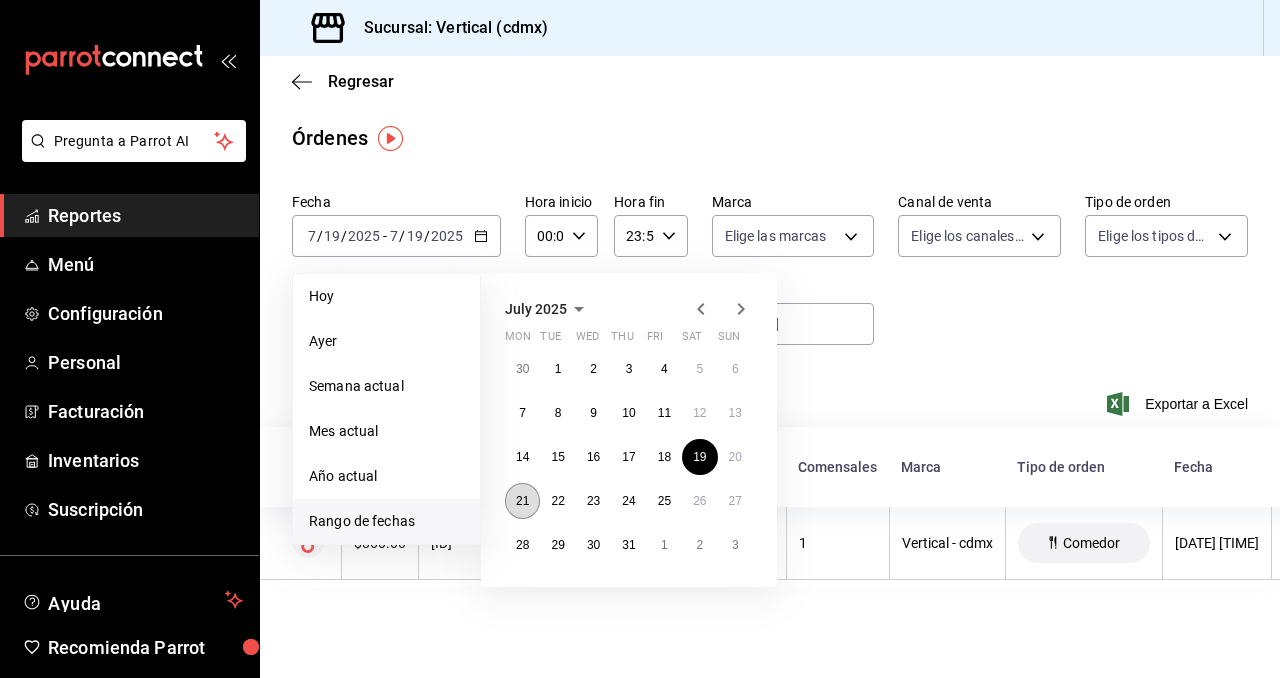 click on "21" at bounding box center [522, 501] 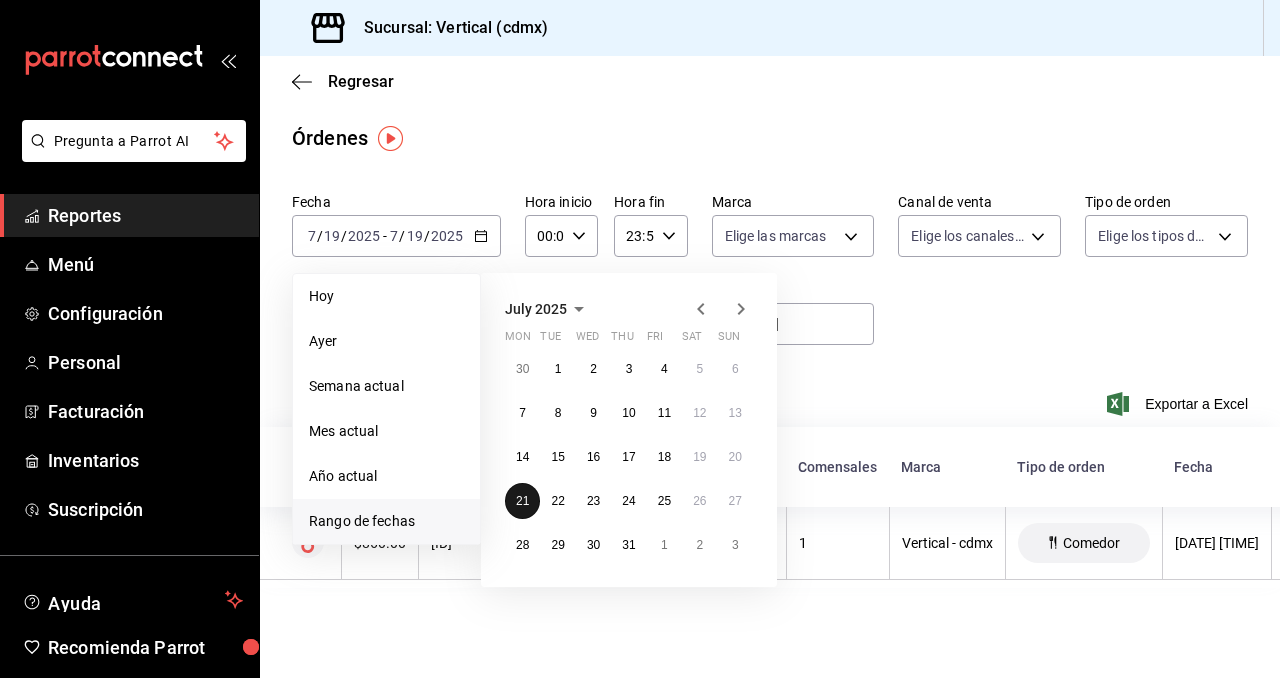 click on "21" at bounding box center (522, 501) 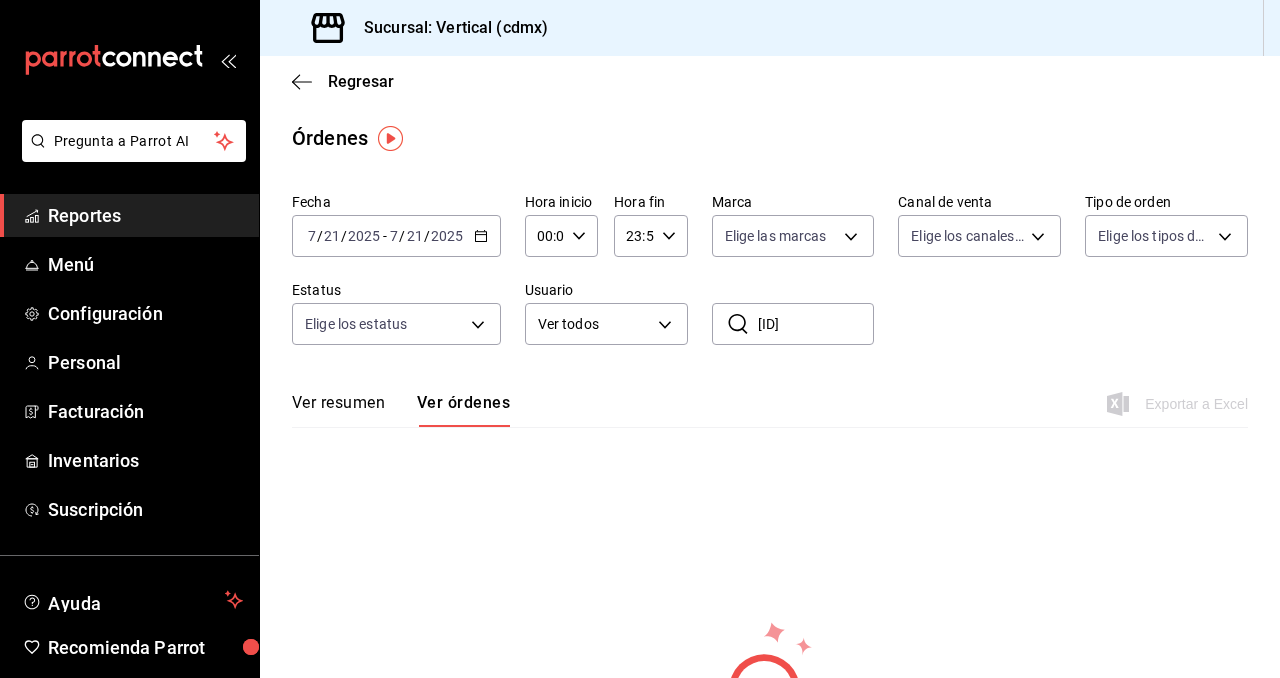 click on "[ID]" at bounding box center [816, 324] 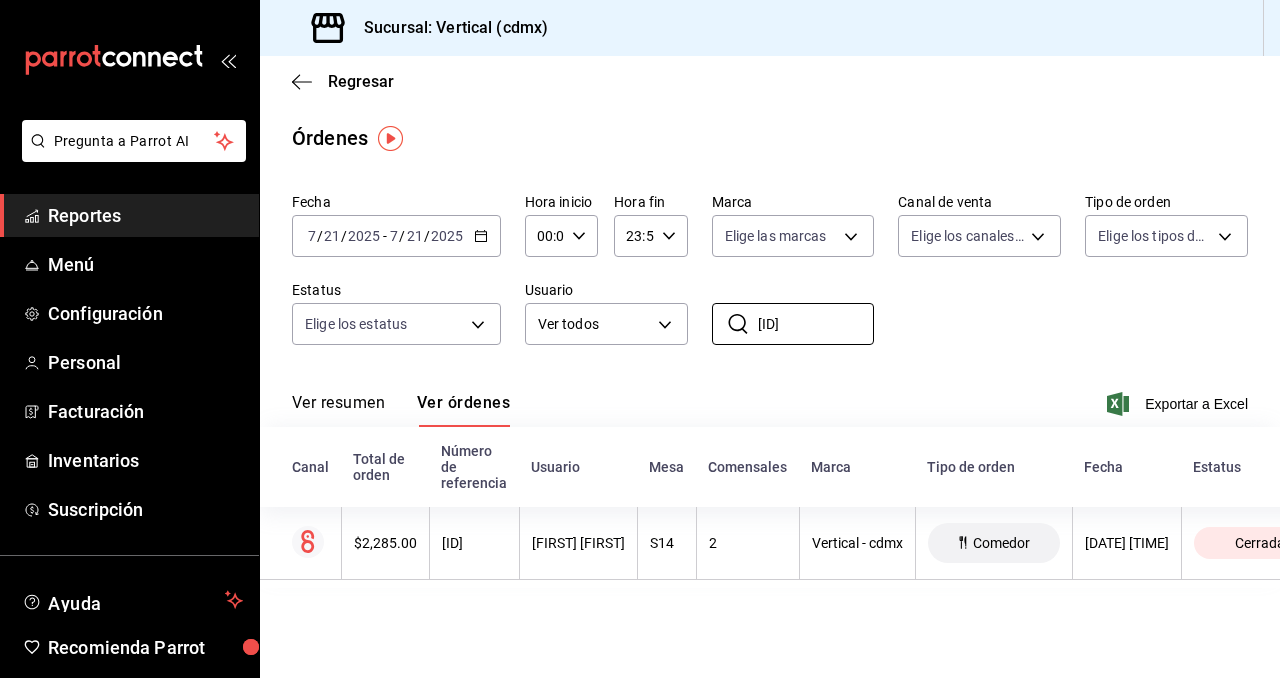 click on "[DATE] [DATE] - [DATE] [DATE]" at bounding box center [396, 236] 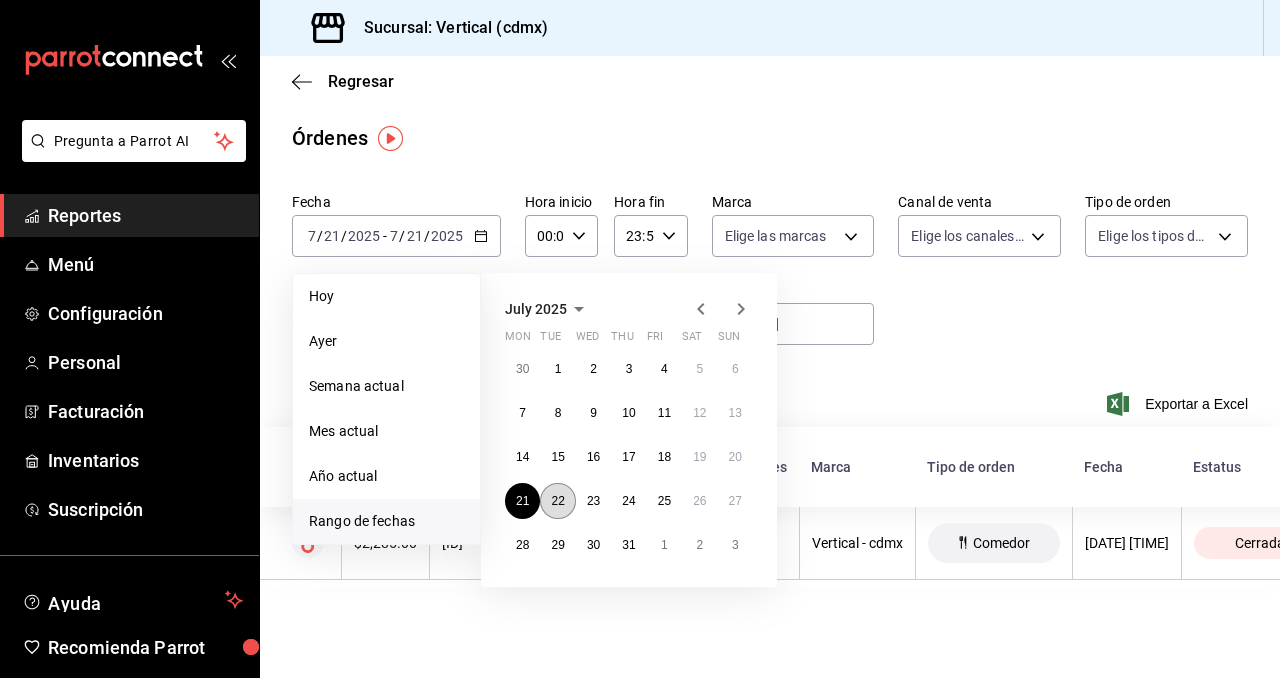 click on "22" at bounding box center [557, 501] 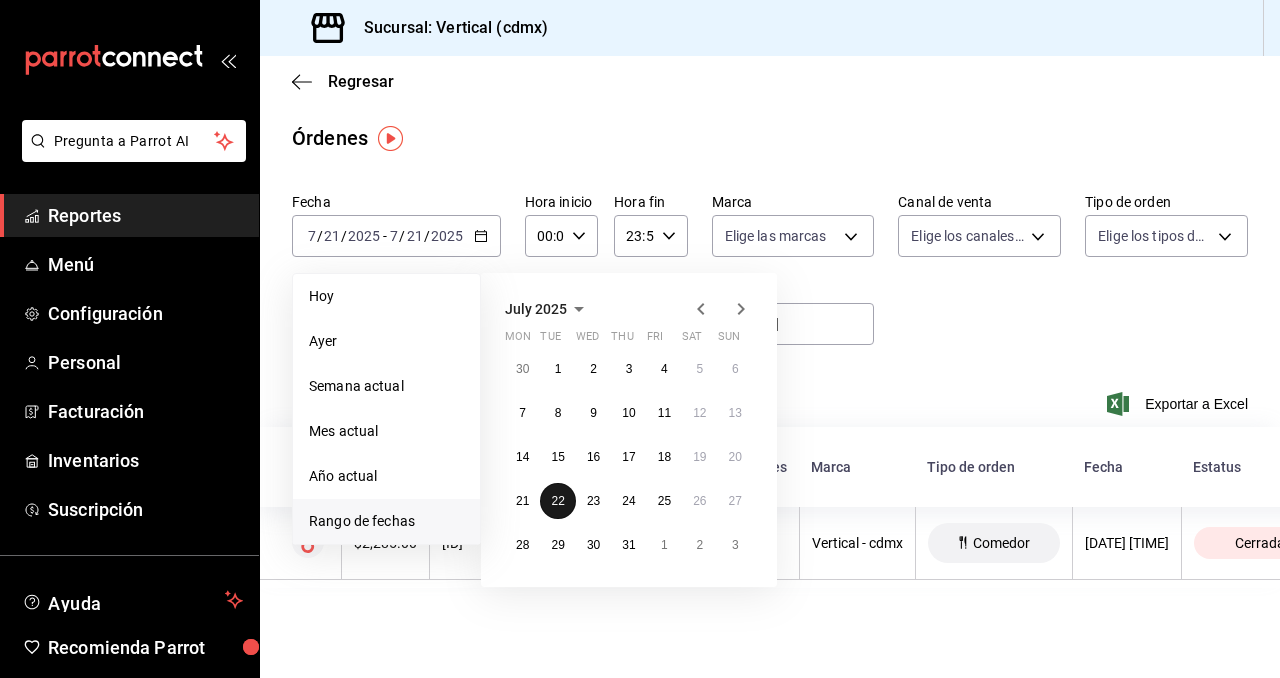 click on "22" at bounding box center (557, 501) 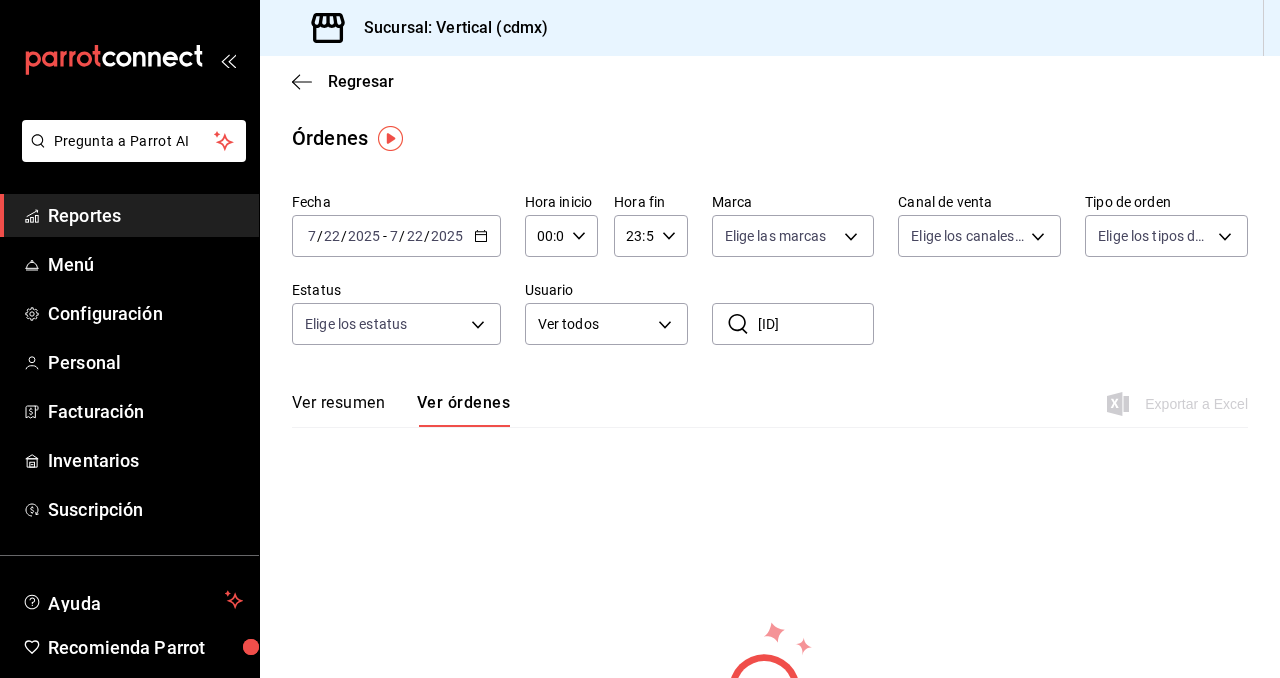 click on "[ID]" at bounding box center [816, 324] 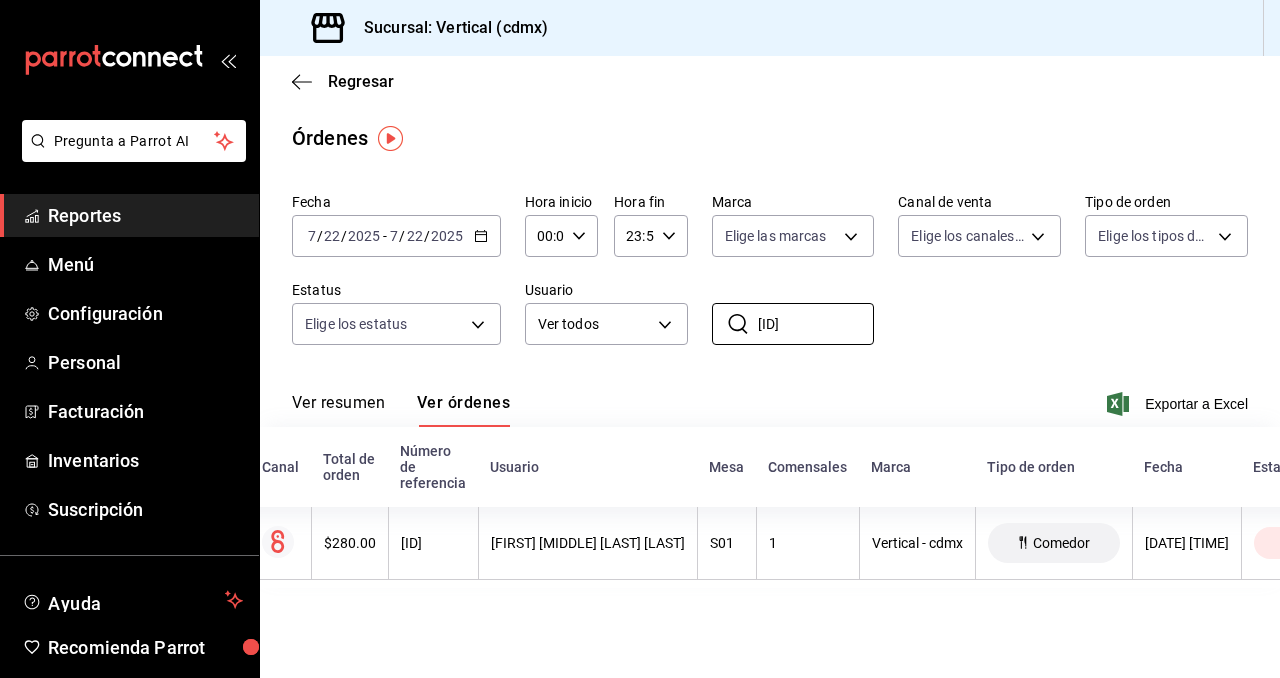 scroll, scrollTop: 0, scrollLeft: 0, axis: both 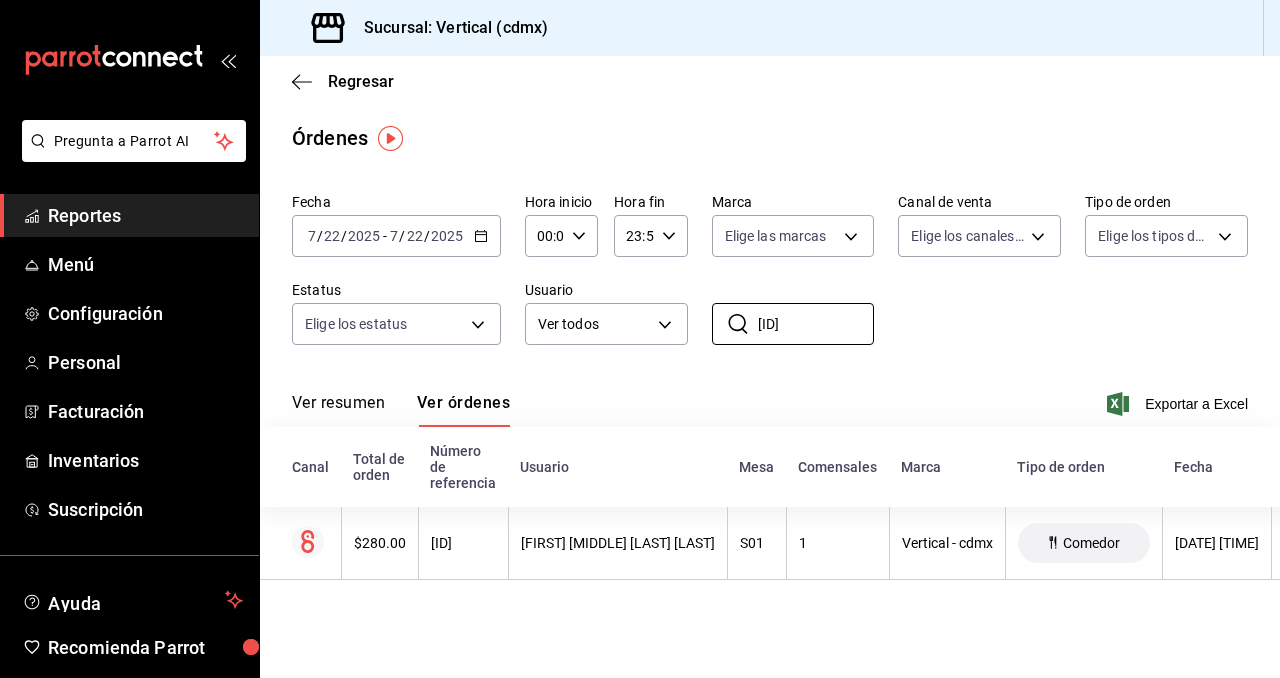 click on "2025-07-22 7 / 22 / 2025 - 2025-07-22 7 / 22 / 2025" at bounding box center [396, 236] 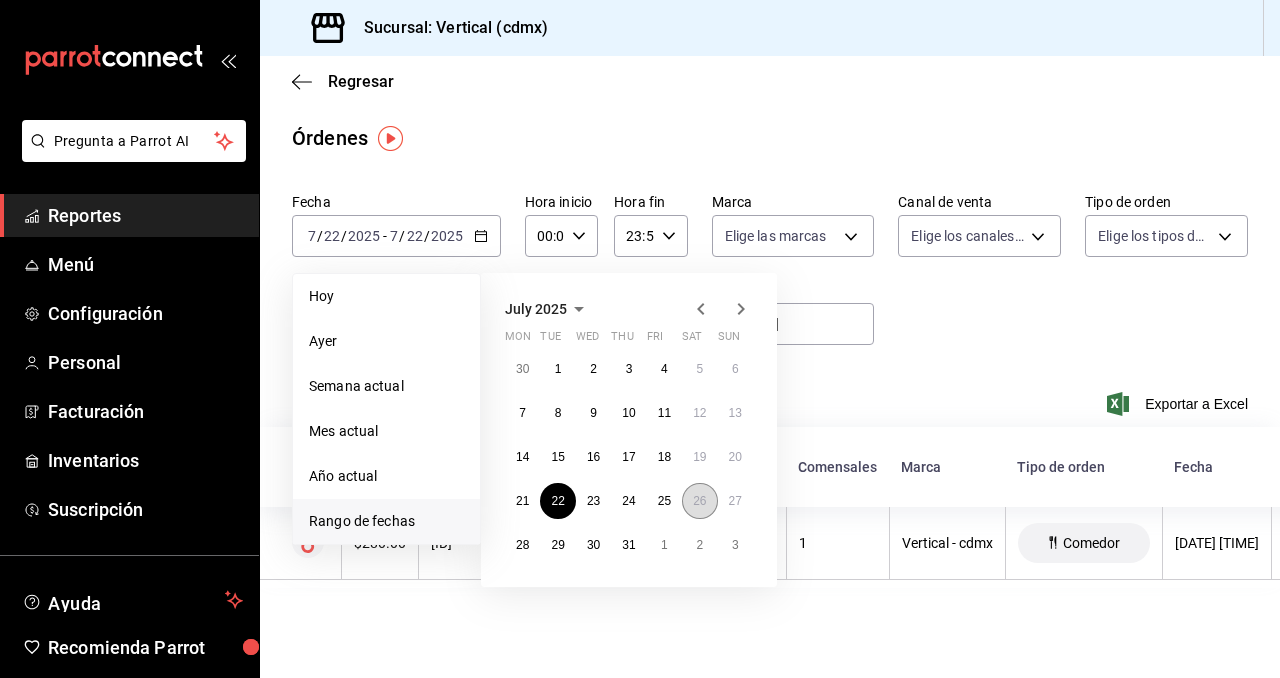 click on "26" at bounding box center [699, 501] 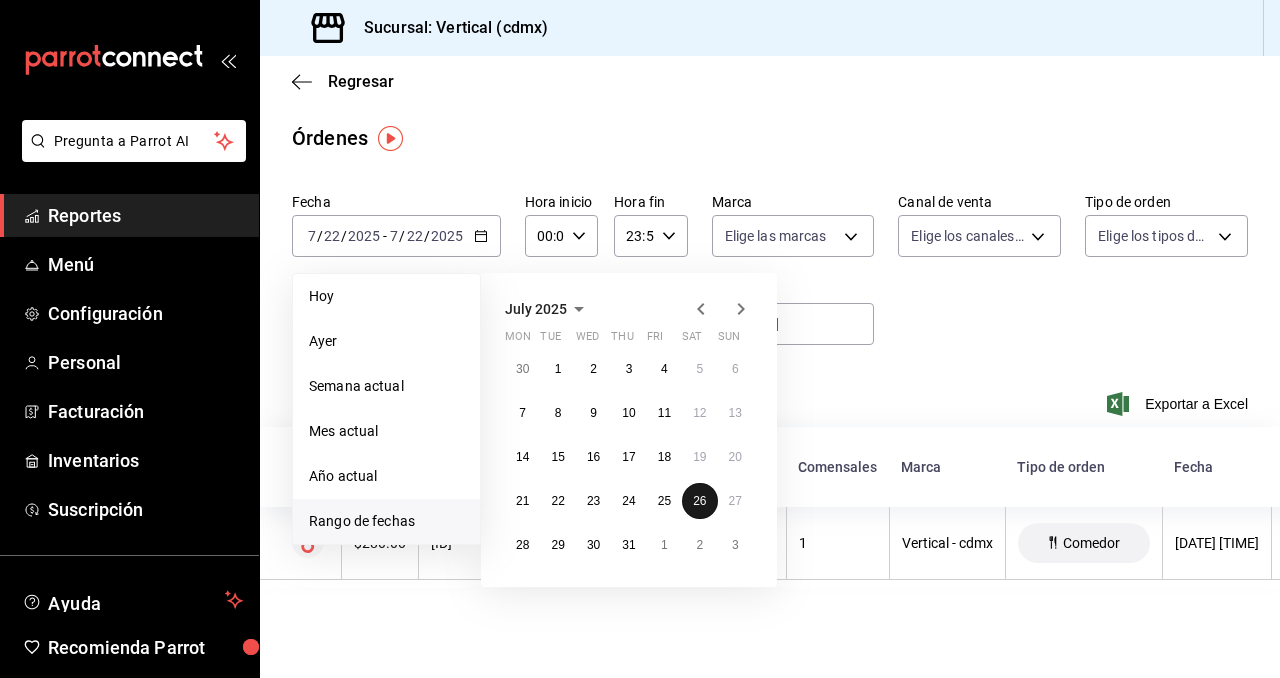 click on "26" at bounding box center (699, 501) 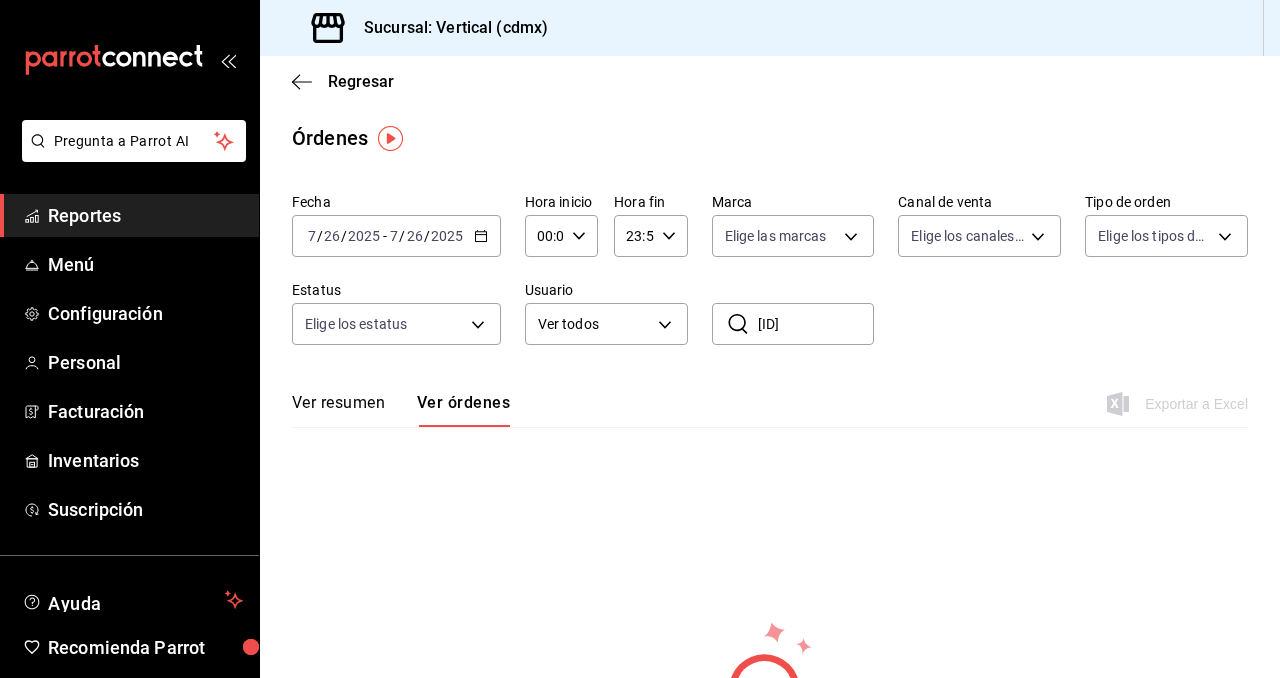 click on "[ID]" at bounding box center [816, 324] 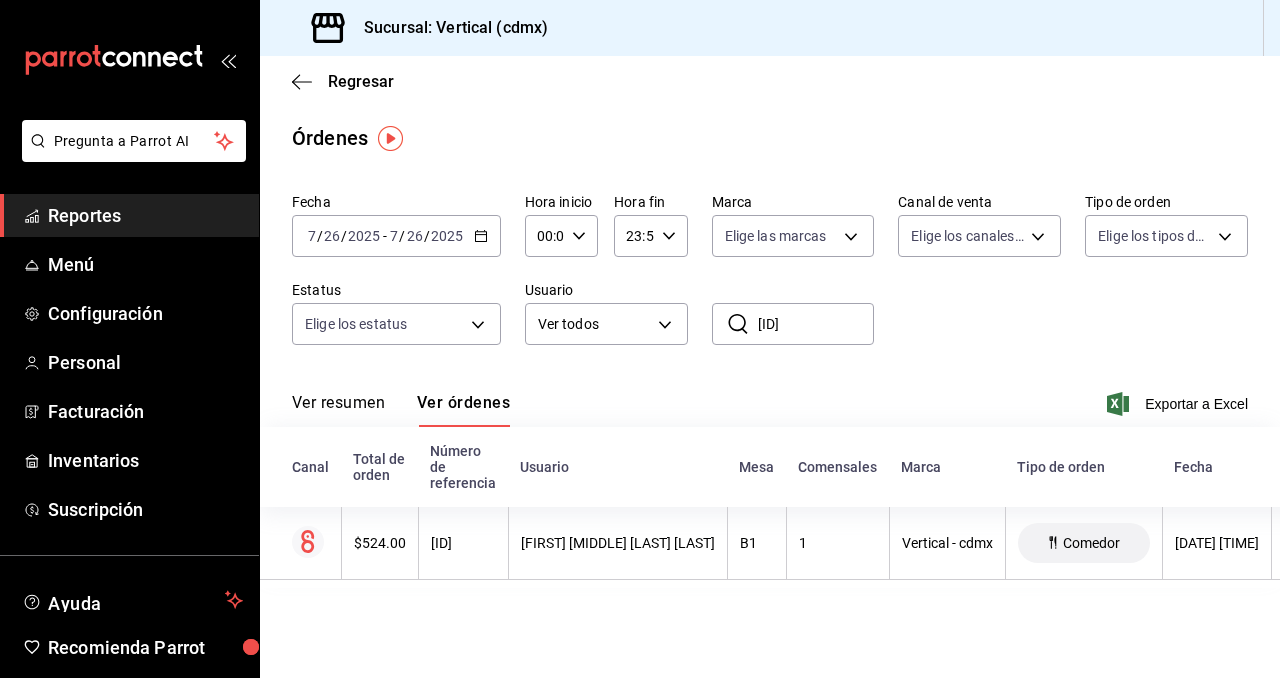 click on "[DATE] [DATE] - [DATE] [DATE]" at bounding box center [396, 236] 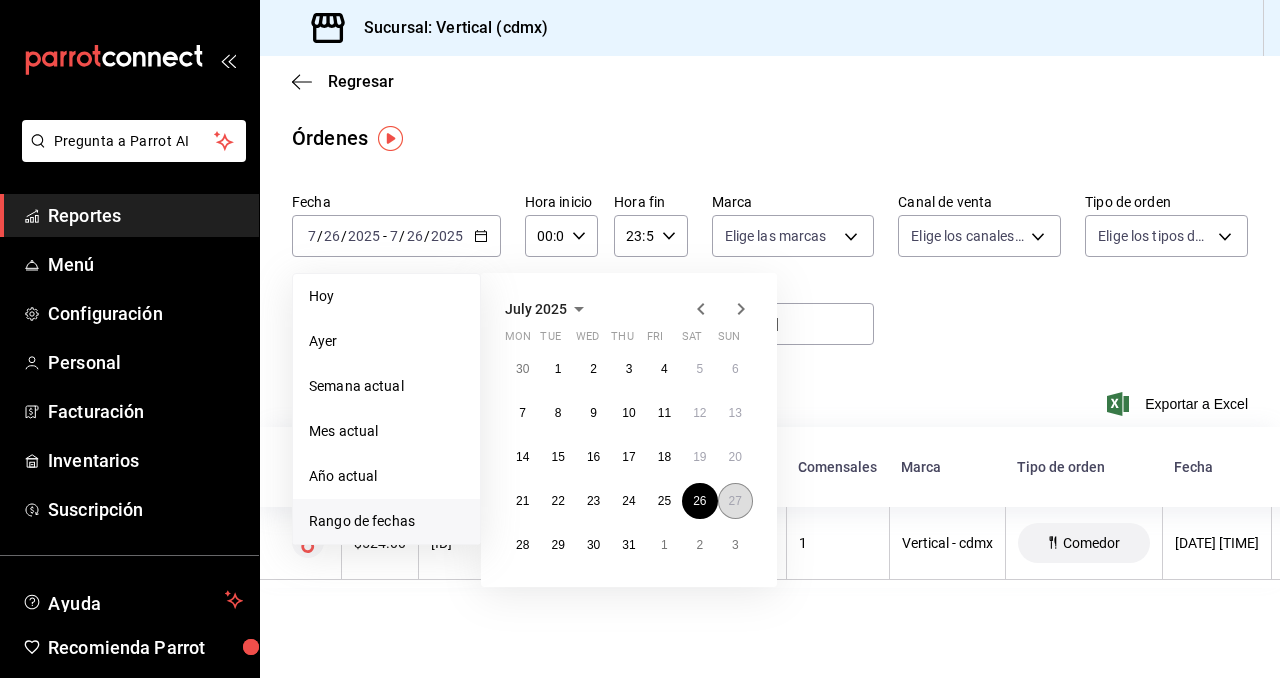 click on "27" at bounding box center (735, 501) 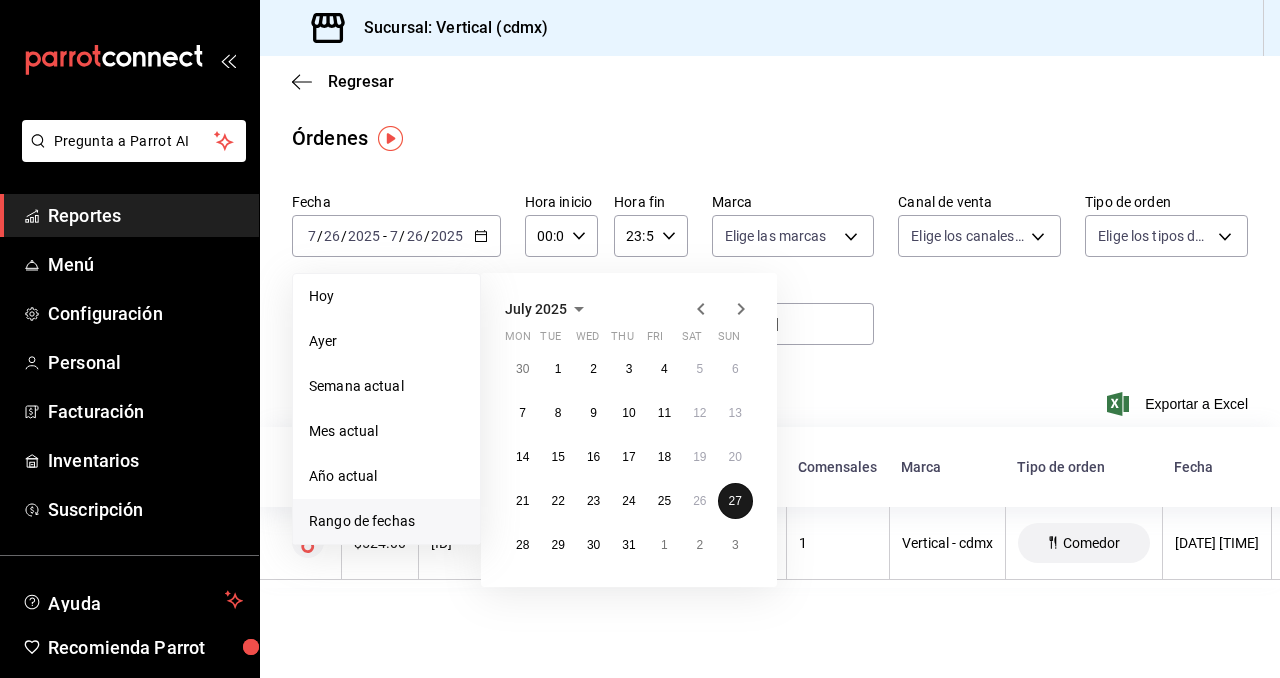 click on "27" at bounding box center (735, 501) 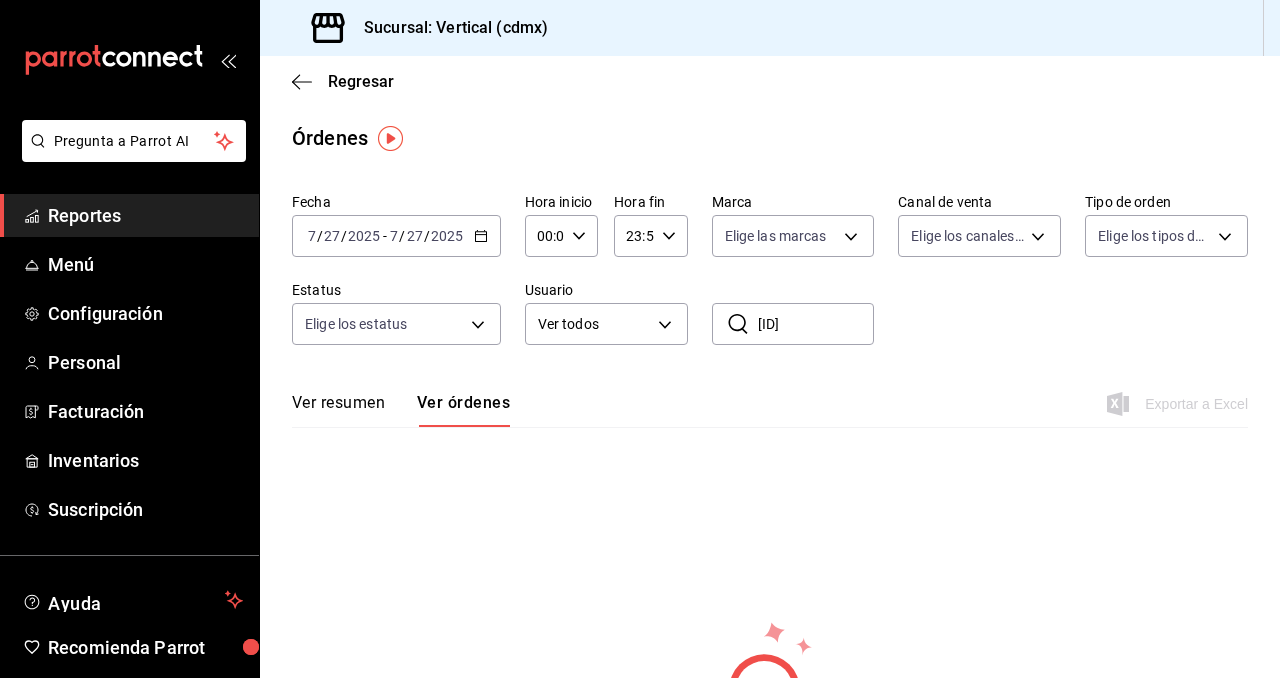 click on "[ID]" at bounding box center [816, 324] 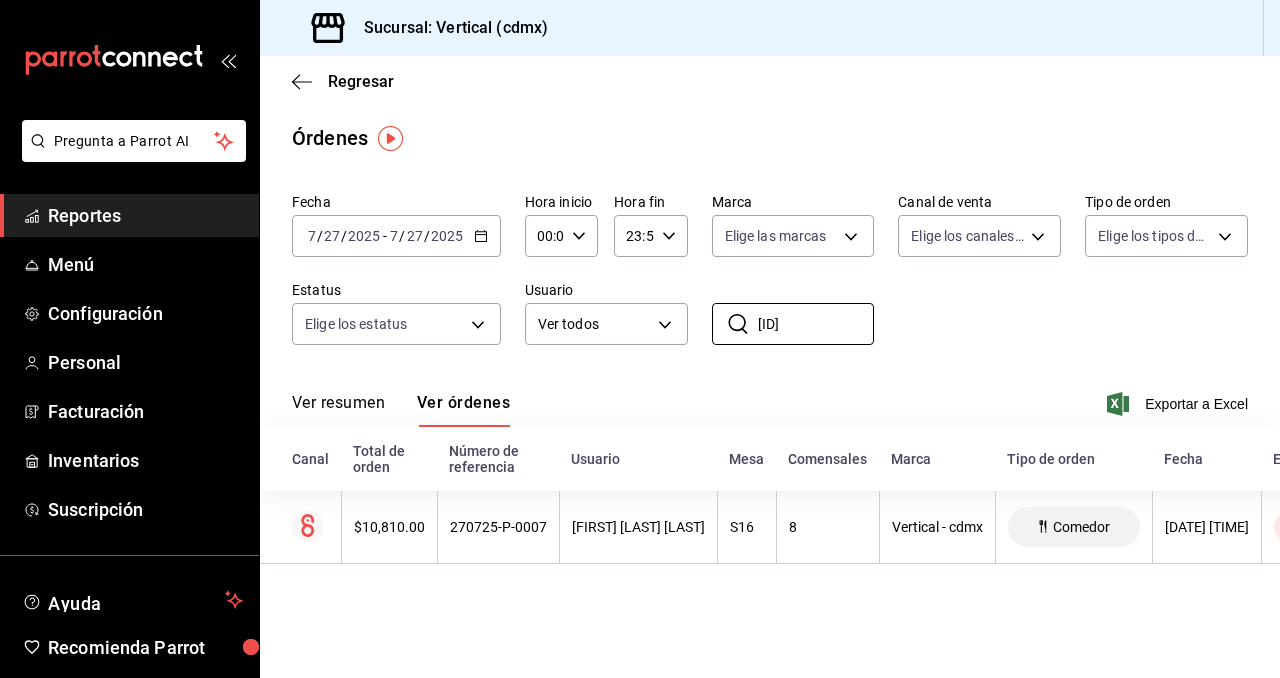 type on "[ID]" 